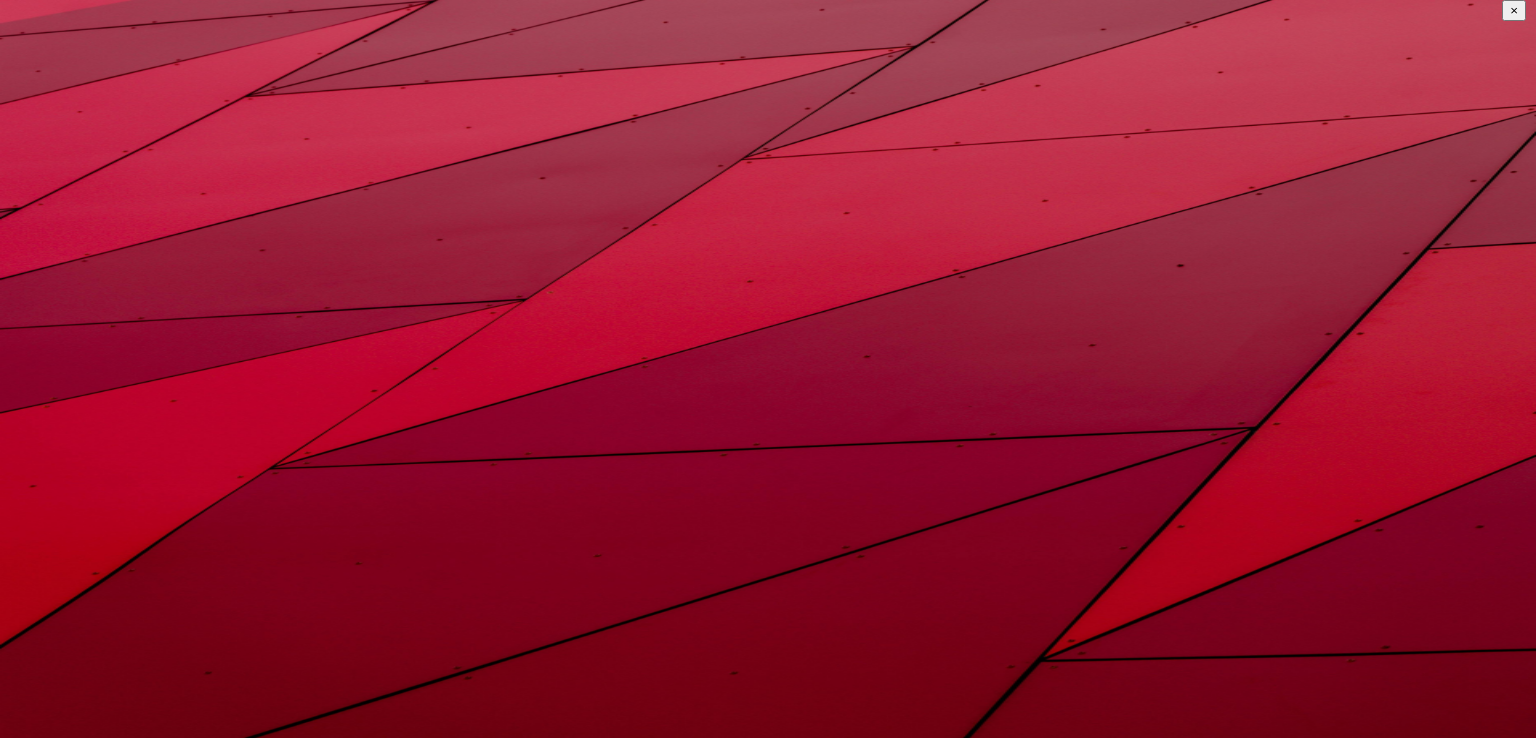 scroll, scrollTop: 0, scrollLeft: 0, axis: both 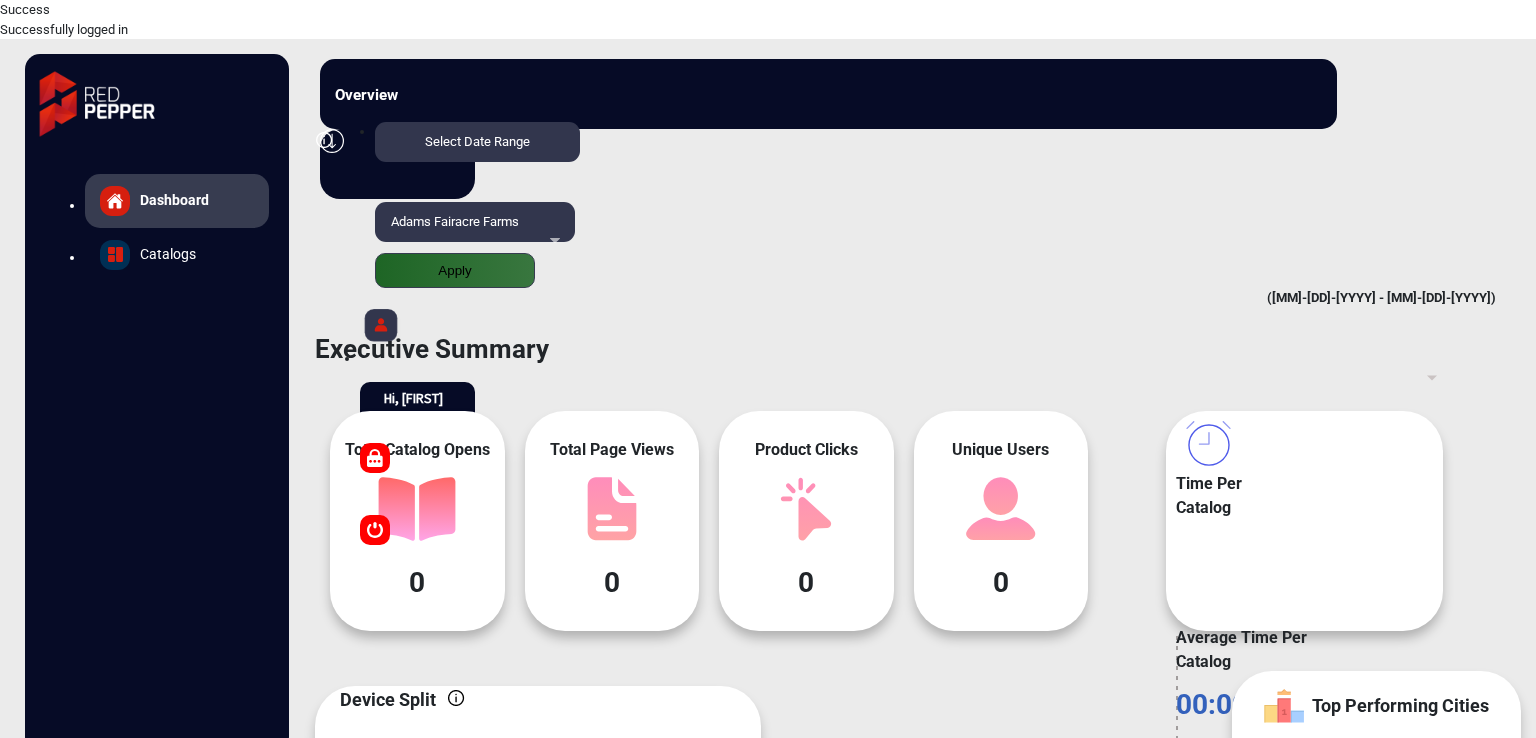 click on "Adams Fairacre Farms" at bounding box center [475, 232] 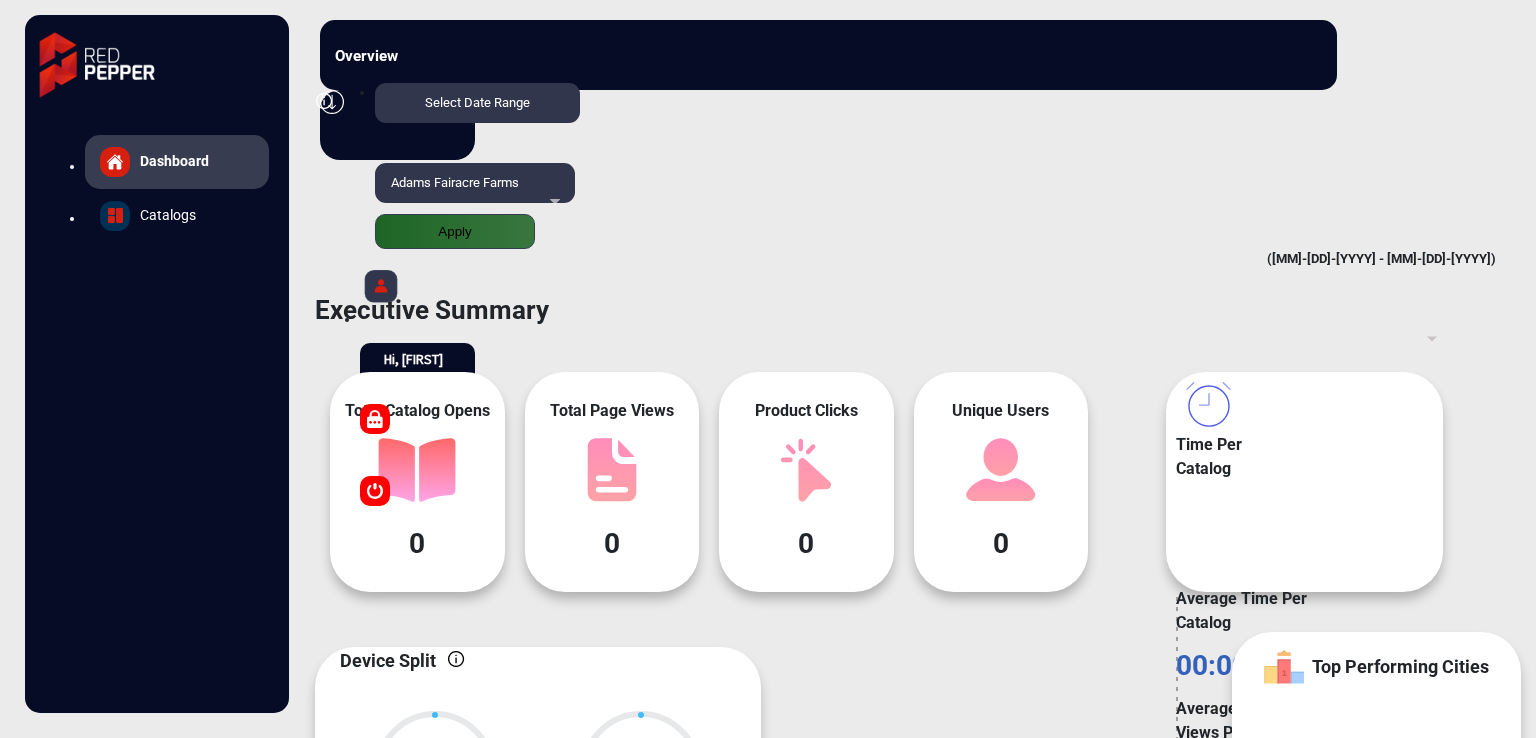 scroll, scrollTop: 4856, scrollLeft: 0, axis: vertical 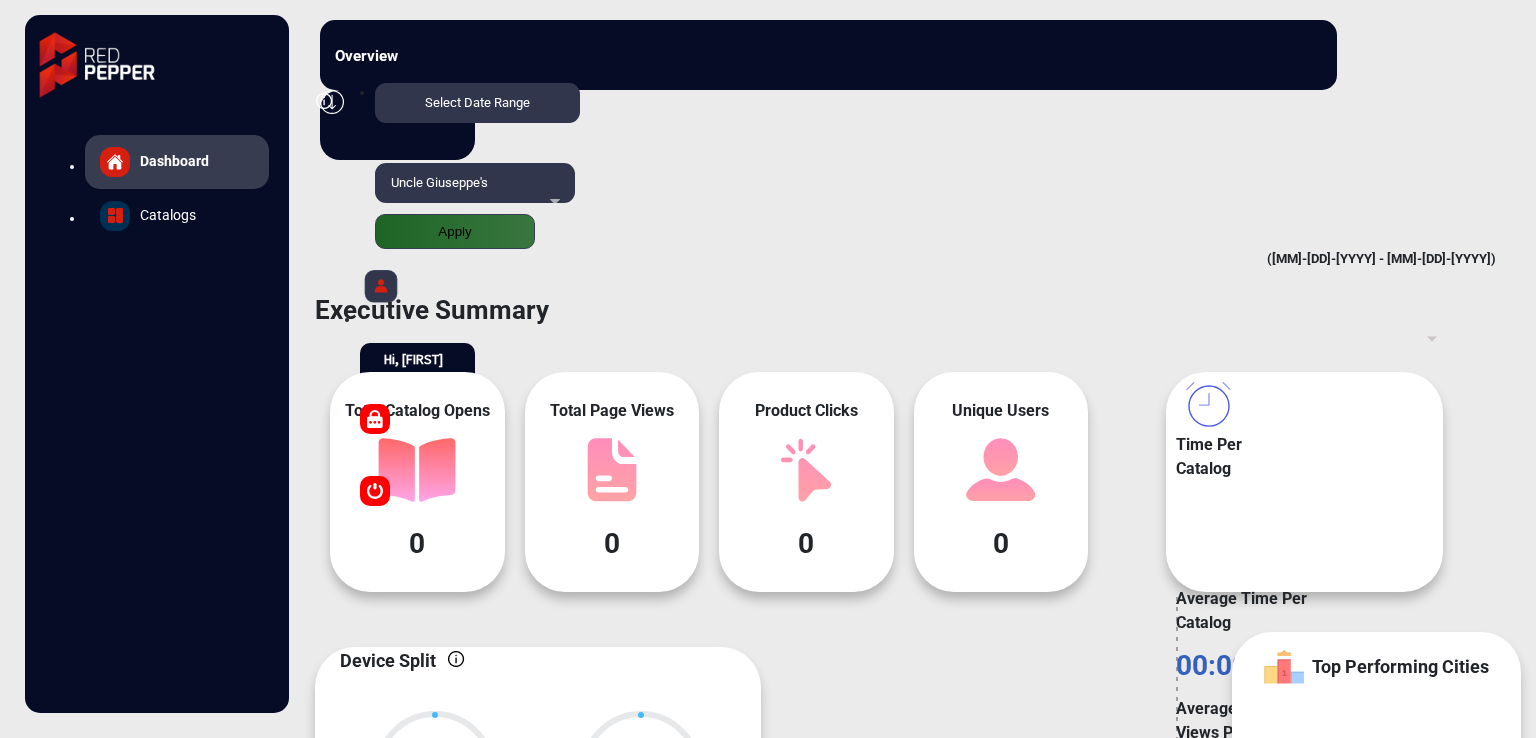 click on "Overview  Reports Understand what makes your customers tick and learn how they are consuming your content. Select Date Range [MM]/[DD]/[YYYY] - [MM]/[DD]/[YYYY] Choose date [BRAND] Apply" at bounding box center (828, 55) 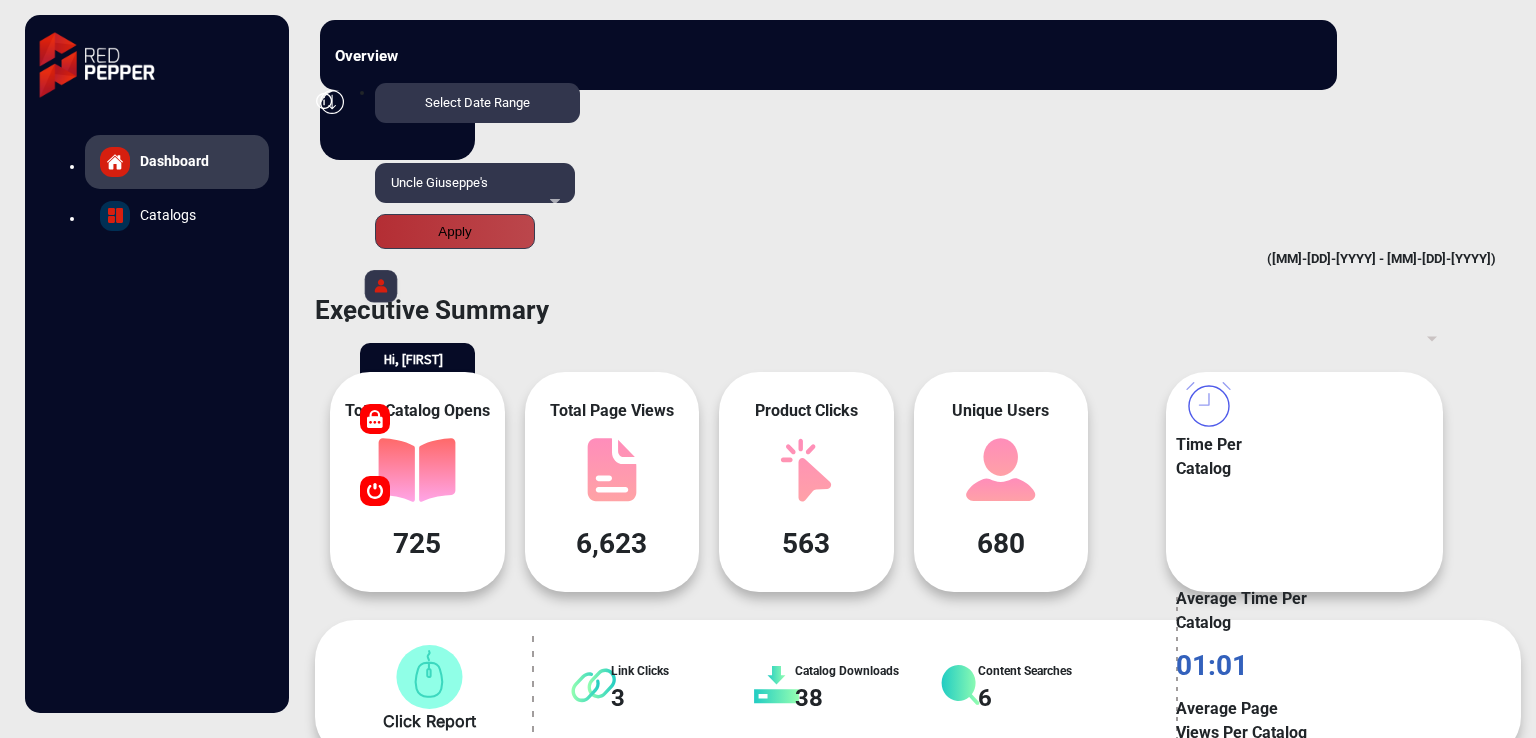 scroll, scrollTop: 999101, scrollLeft: 998828, axis: both 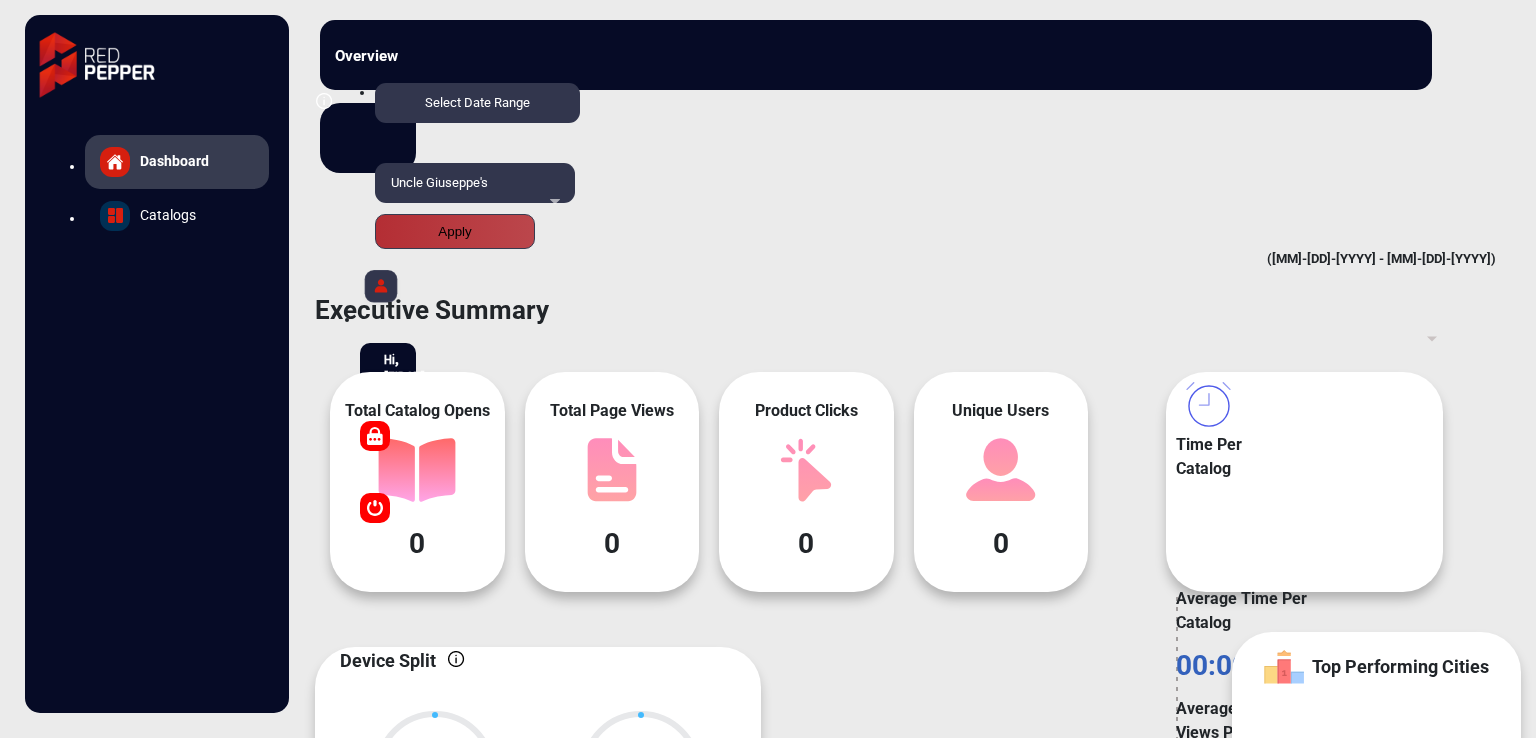 click on "Catalogs" at bounding box center (177, 162) 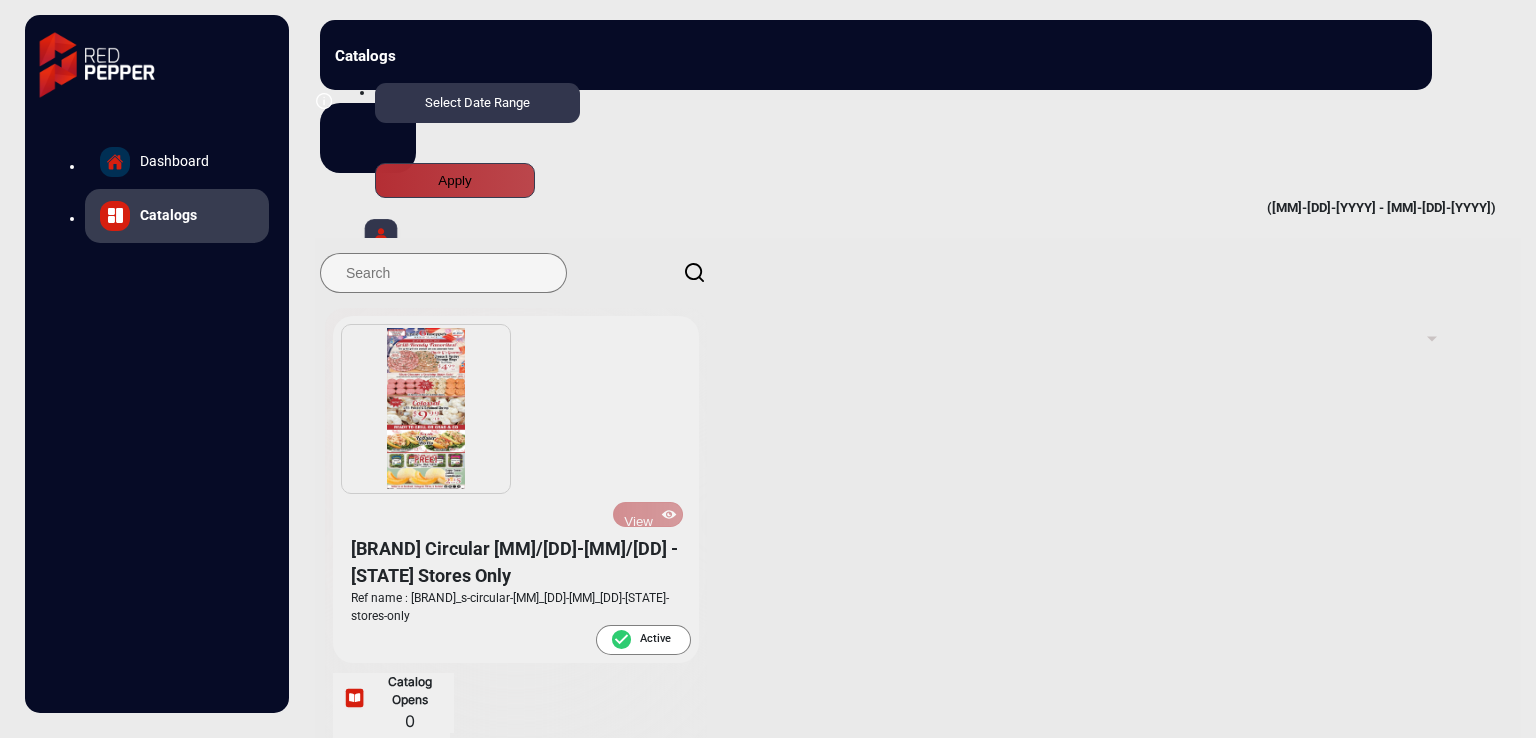 click on "Dashboard" at bounding box center [177, 162] 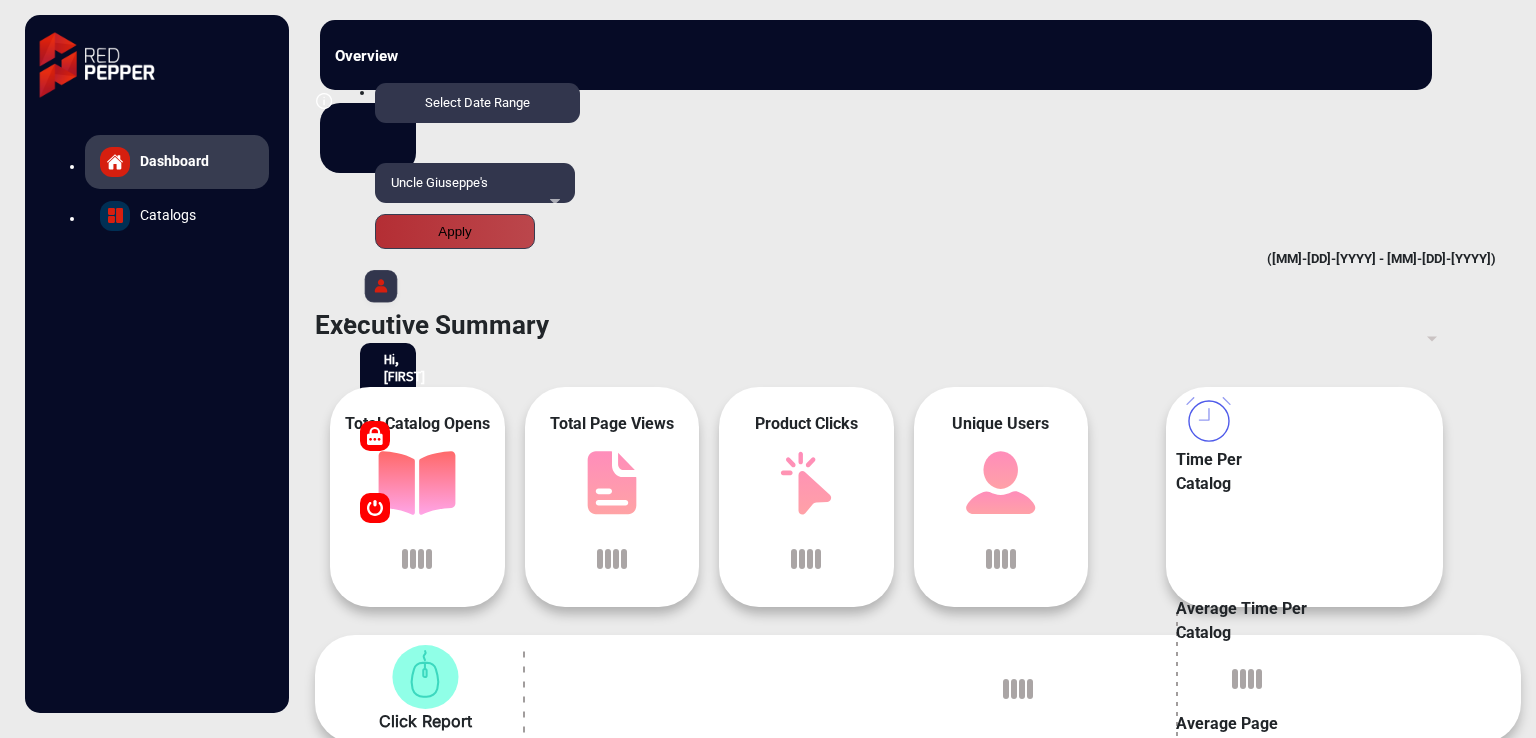 scroll, scrollTop: 15, scrollLeft: 0, axis: vertical 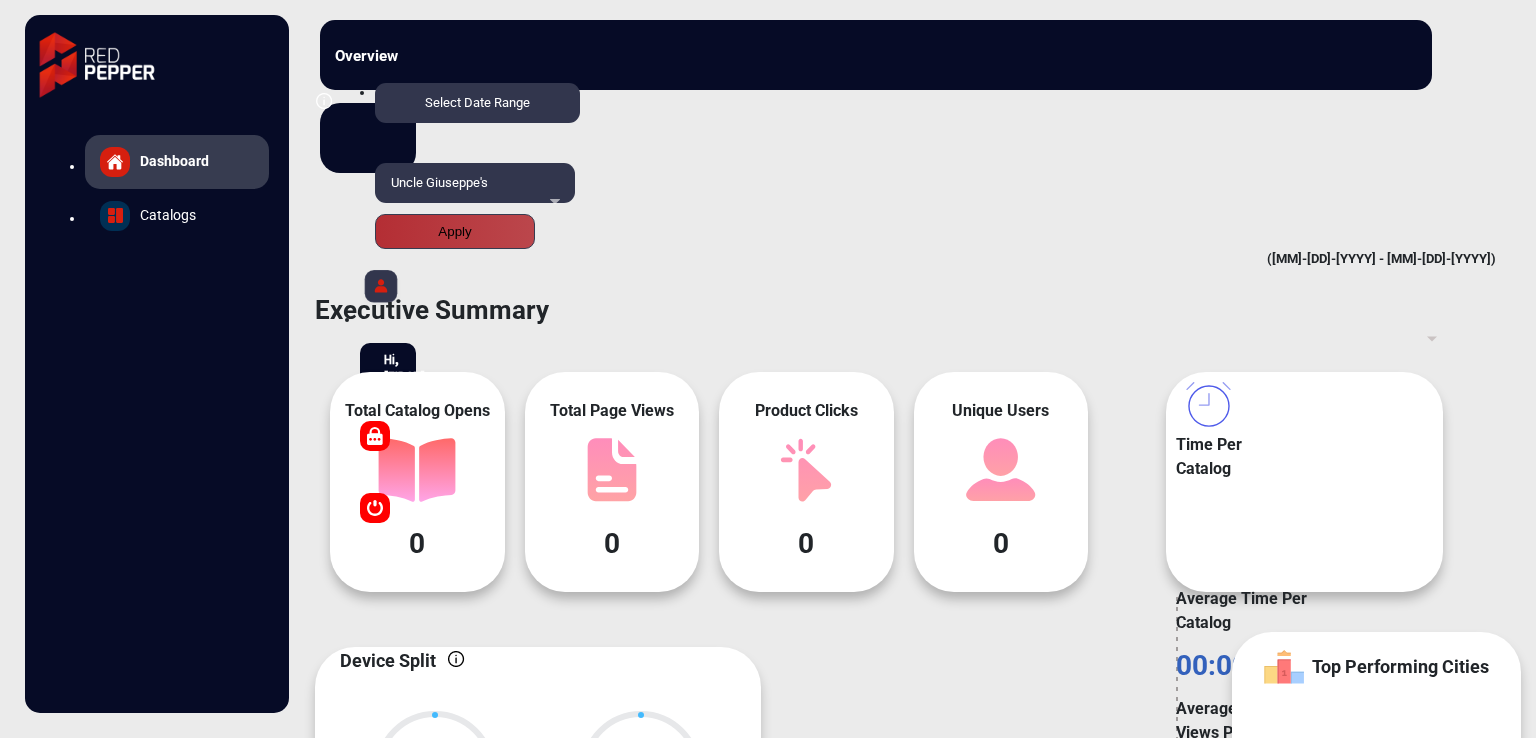click on "Select Date Range" at bounding box center [477, 103] 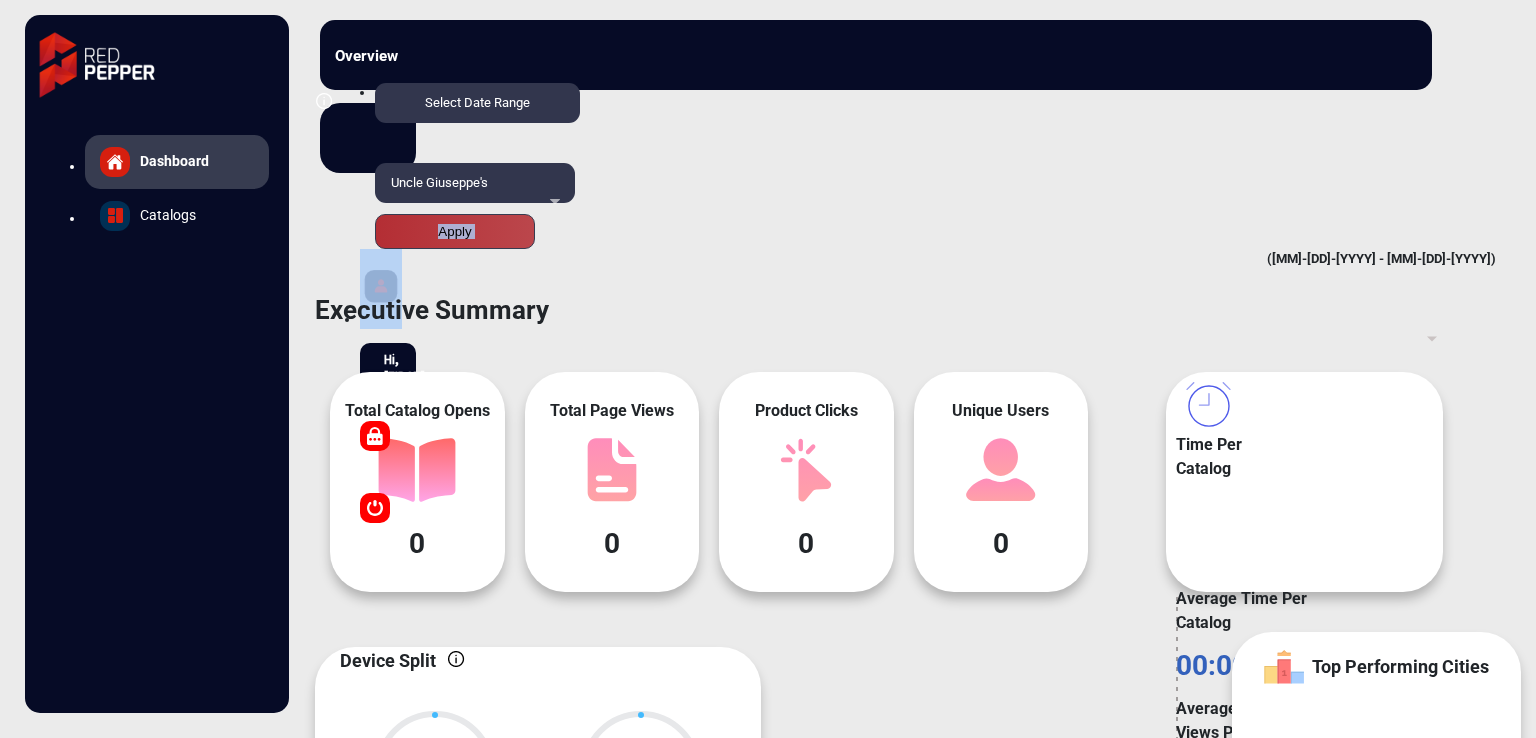 click on "Uncle Giuseppe's" at bounding box center [475, 193] 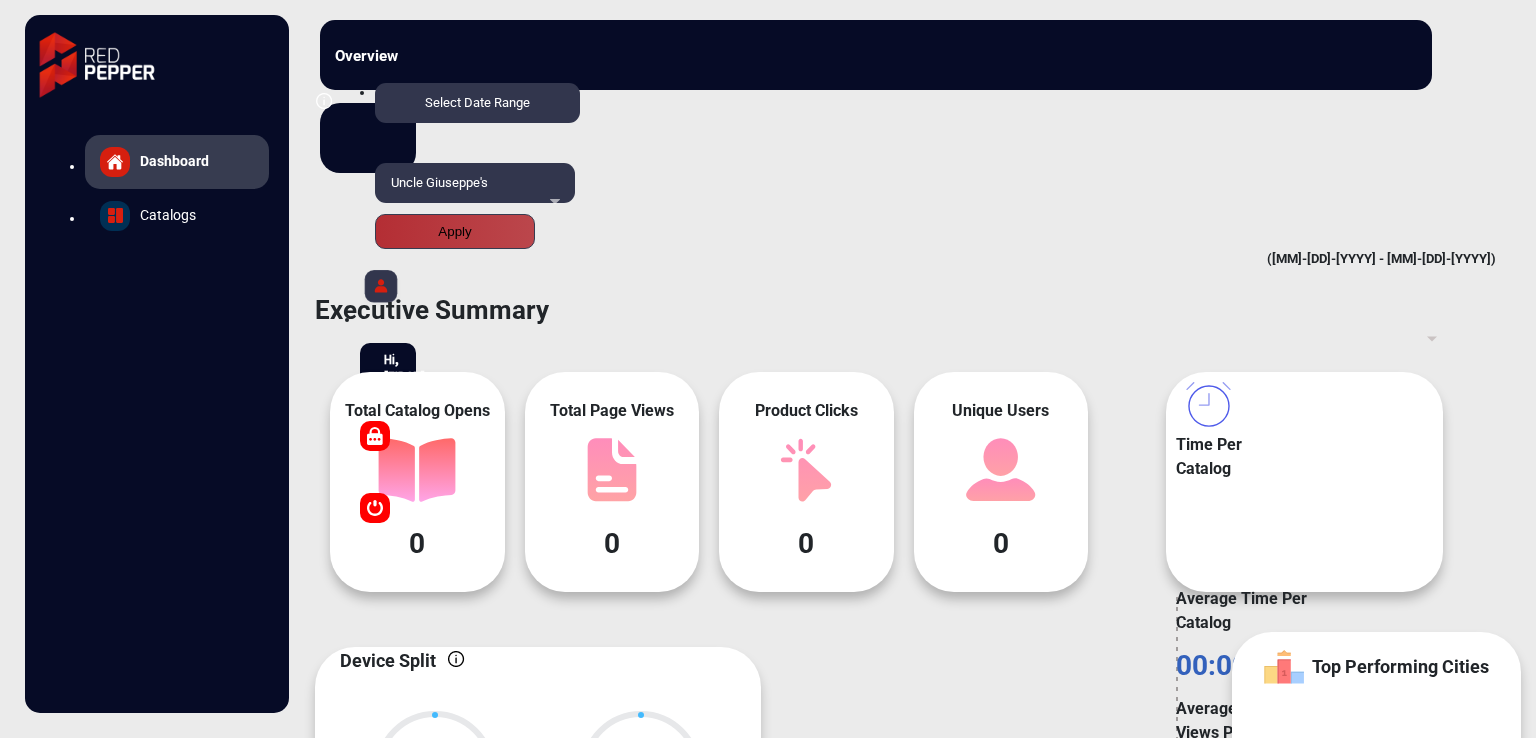 click on "Fluidra" at bounding box center [758, 1134] 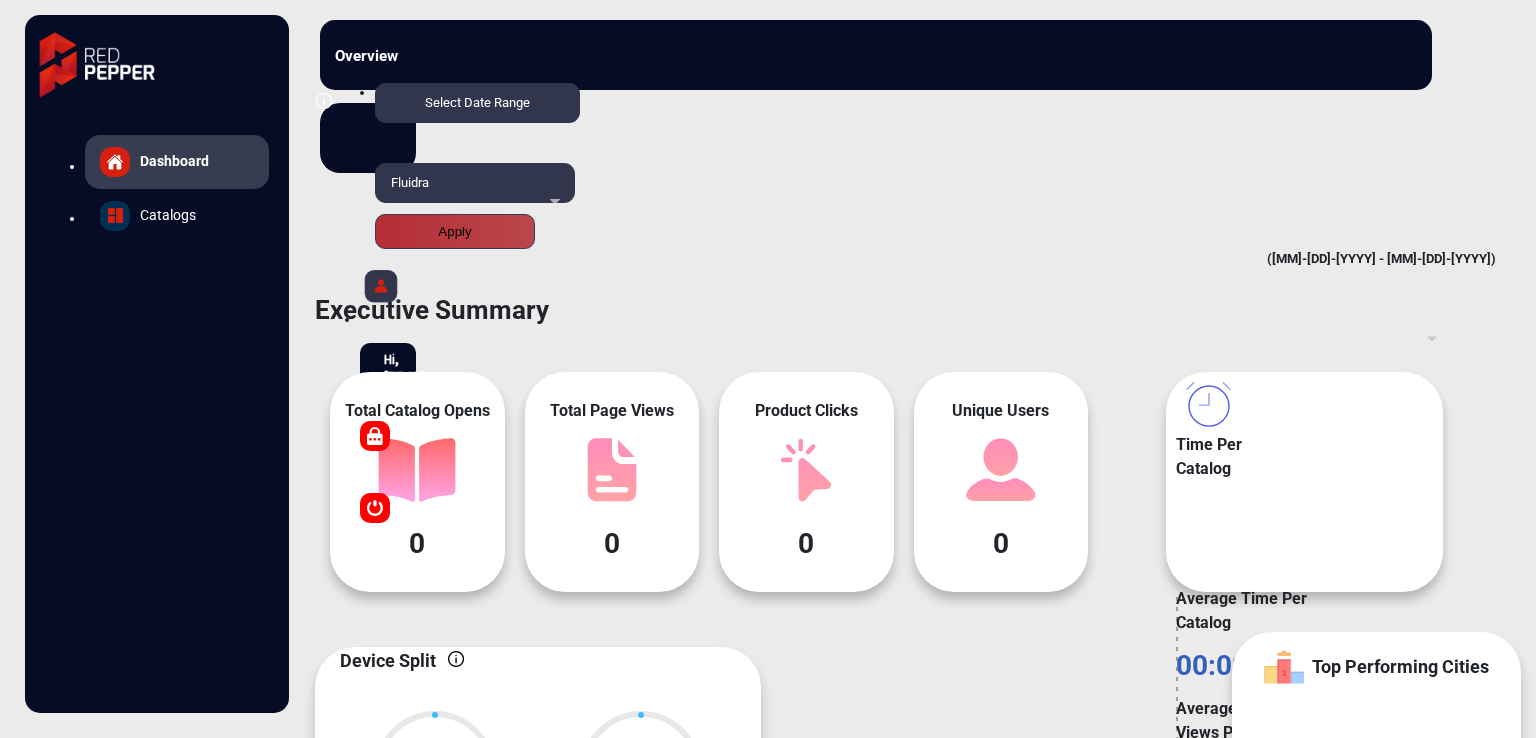 click on "Apply" at bounding box center (455, 231) 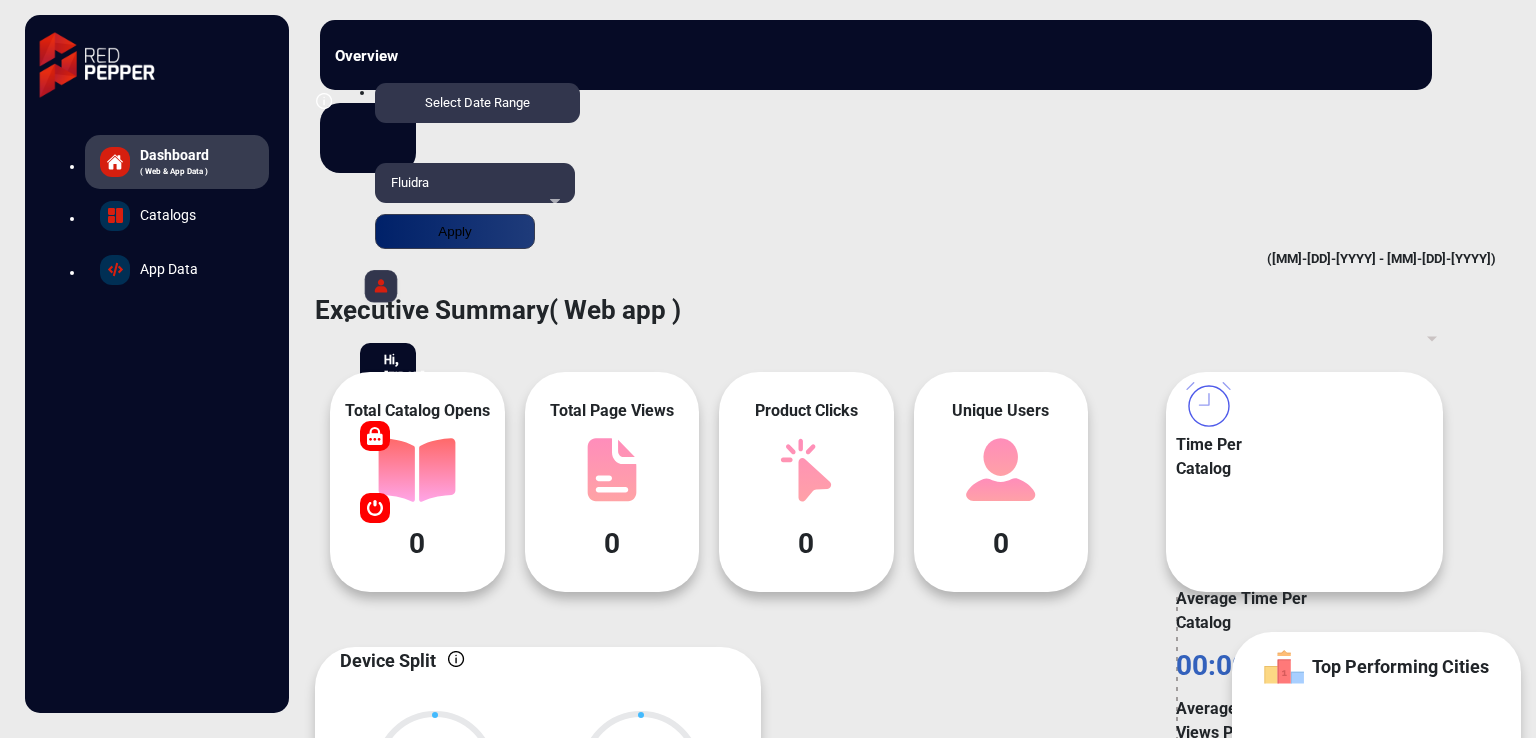 scroll, scrollTop: 999525, scrollLeft: 998828, axis: both 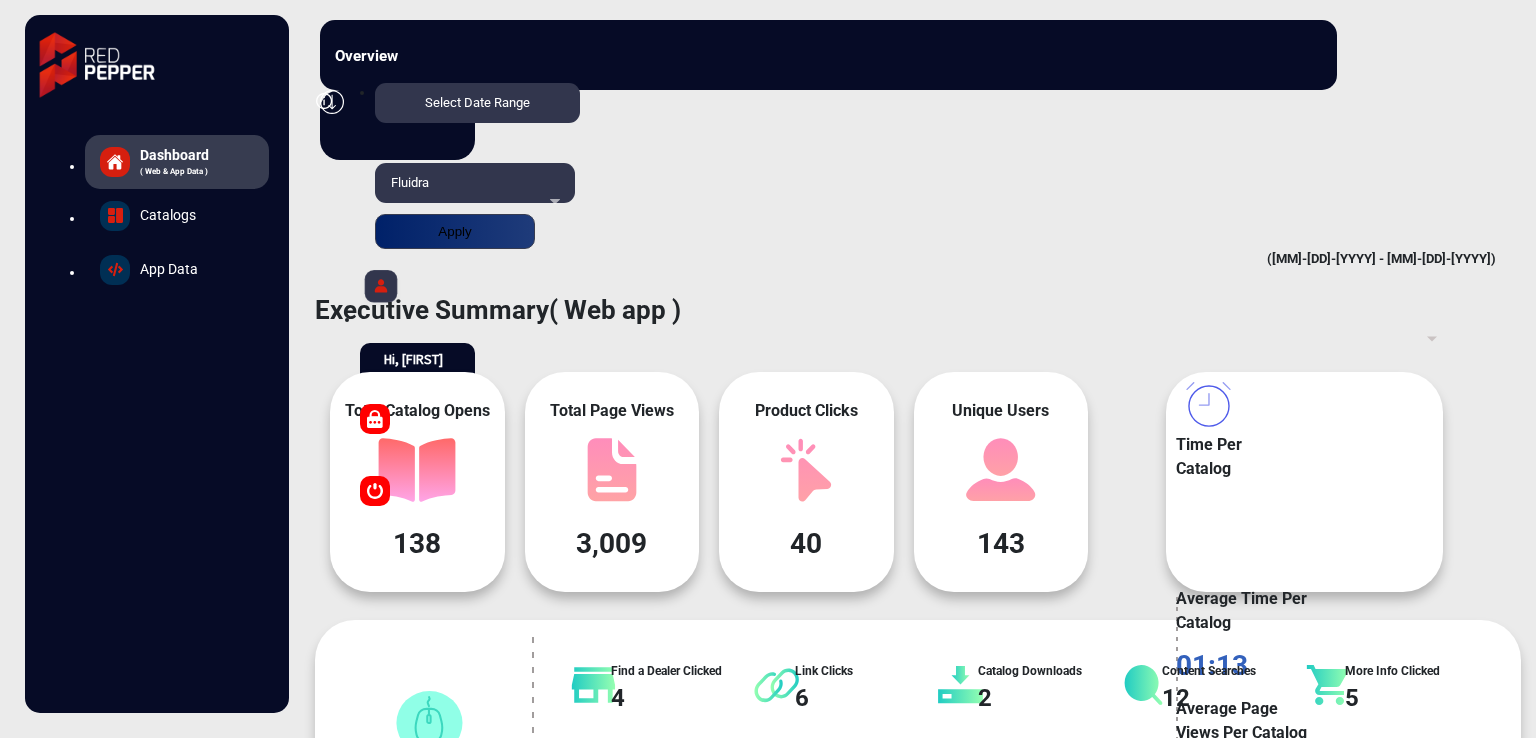 click on "App Data" at bounding box center (169, 269) 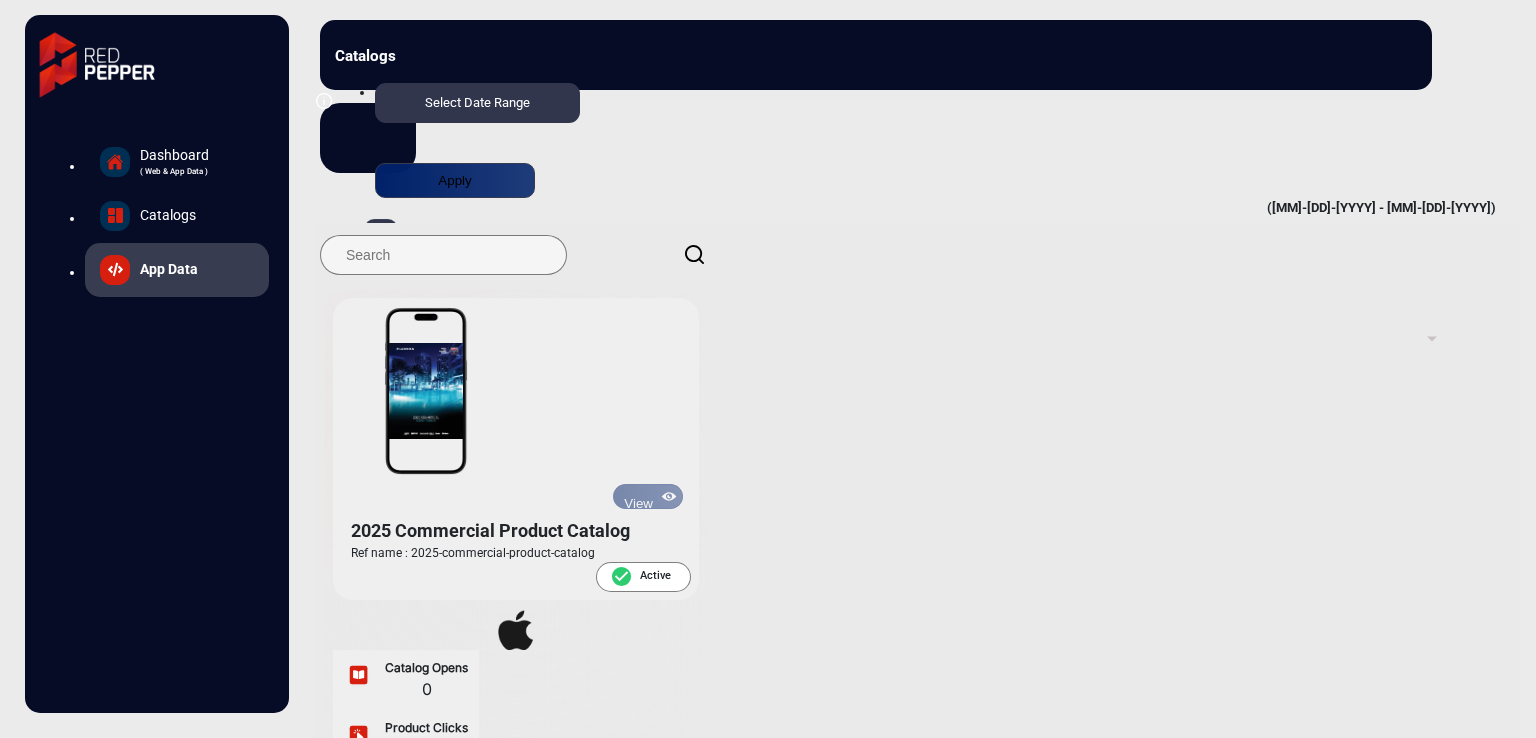scroll, scrollTop: 0, scrollLeft: 0, axis: both 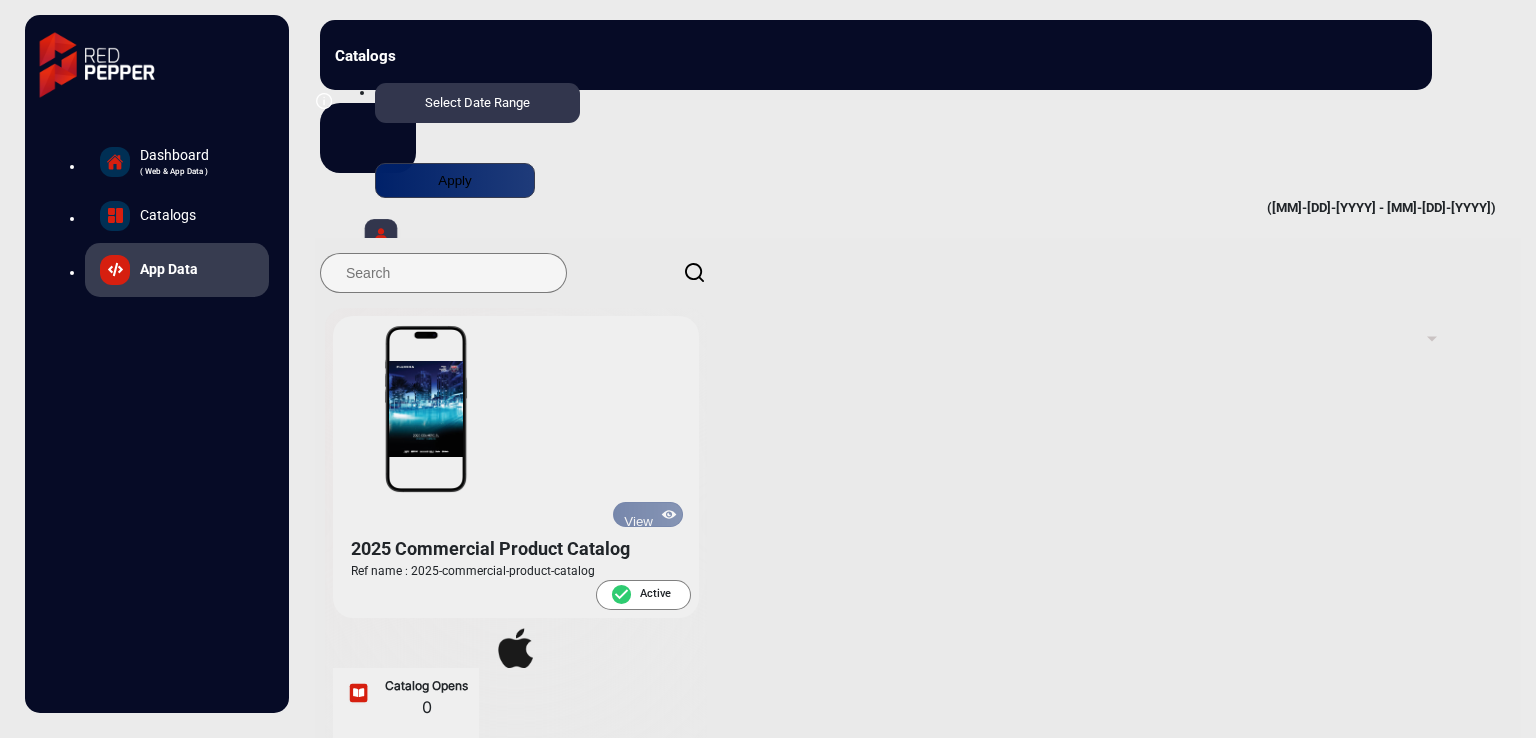 click on "Dashboard ( Web & App Data )" at bounding box center (177, 162) 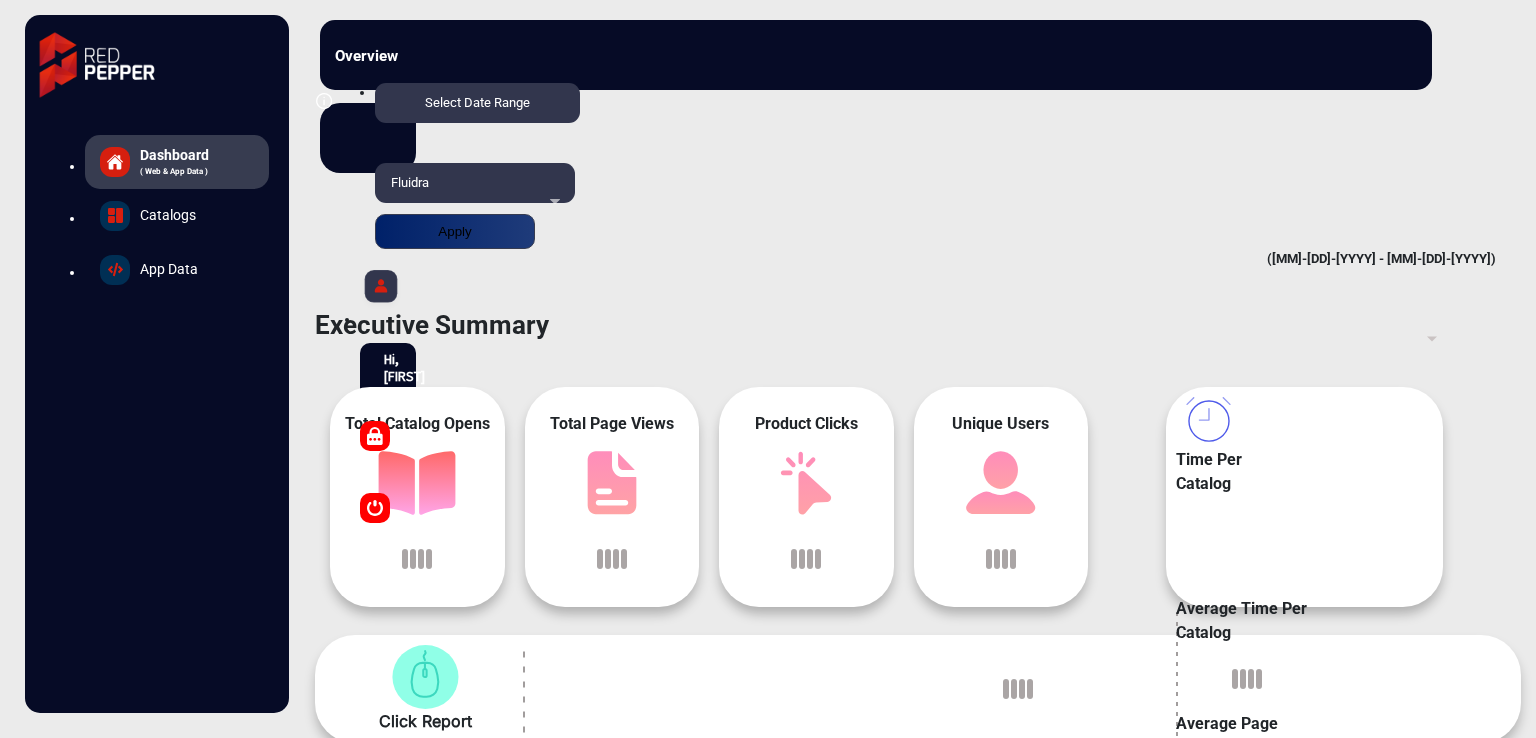 scroll, scrollTop: 15, scrollLeft: 0, axis: vertical 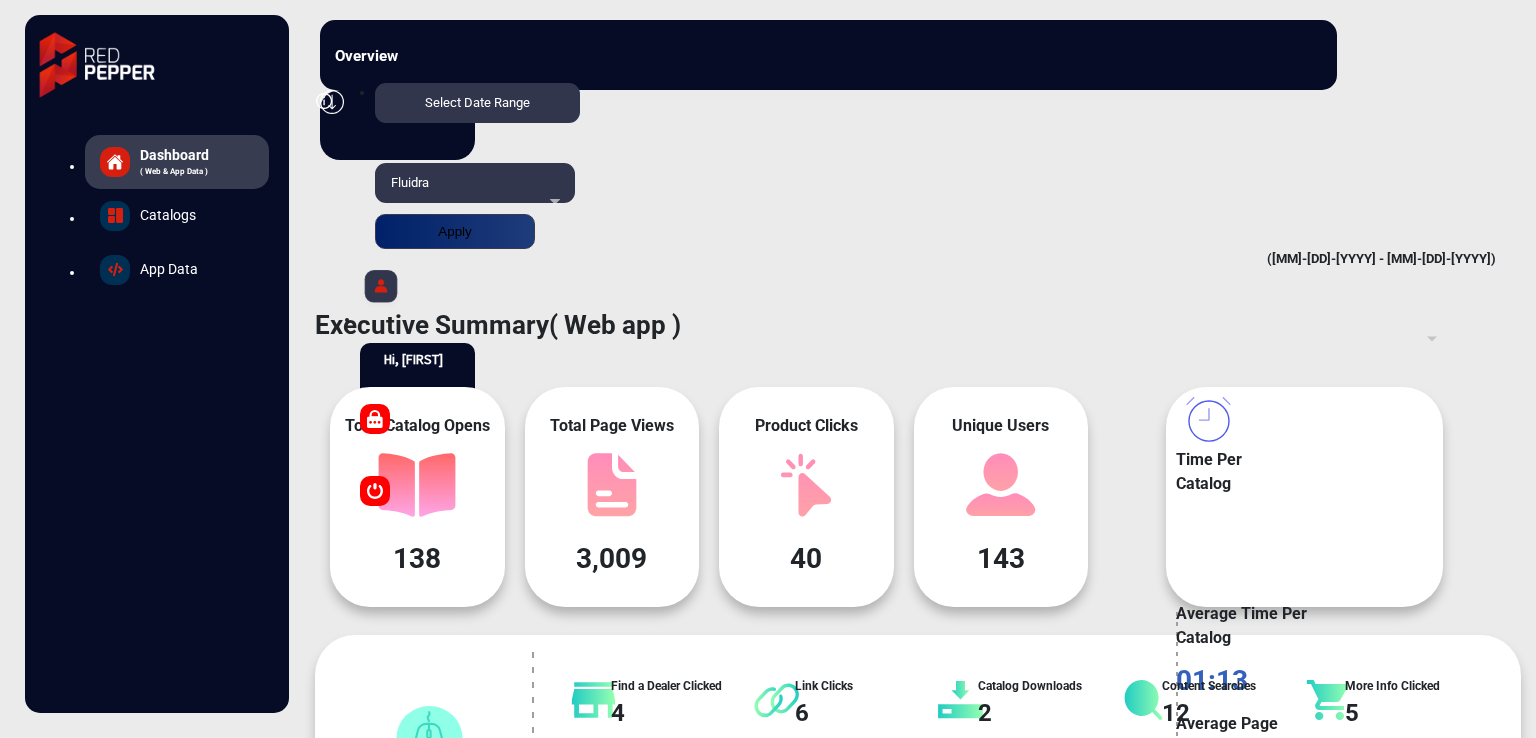 click on "Fluidra" at bounding box center [475, 193] 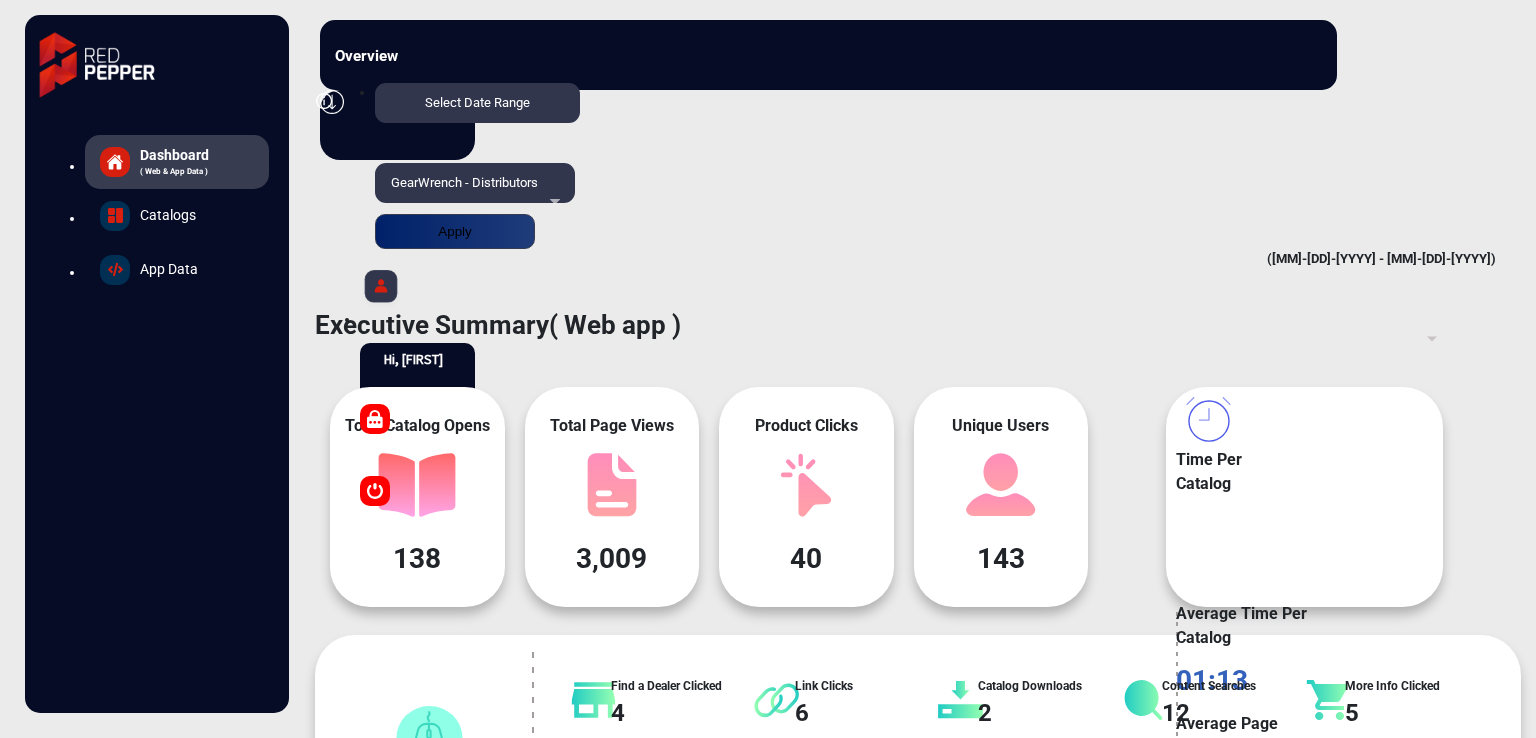 click on "Apply" at bounding box center [455, 231] 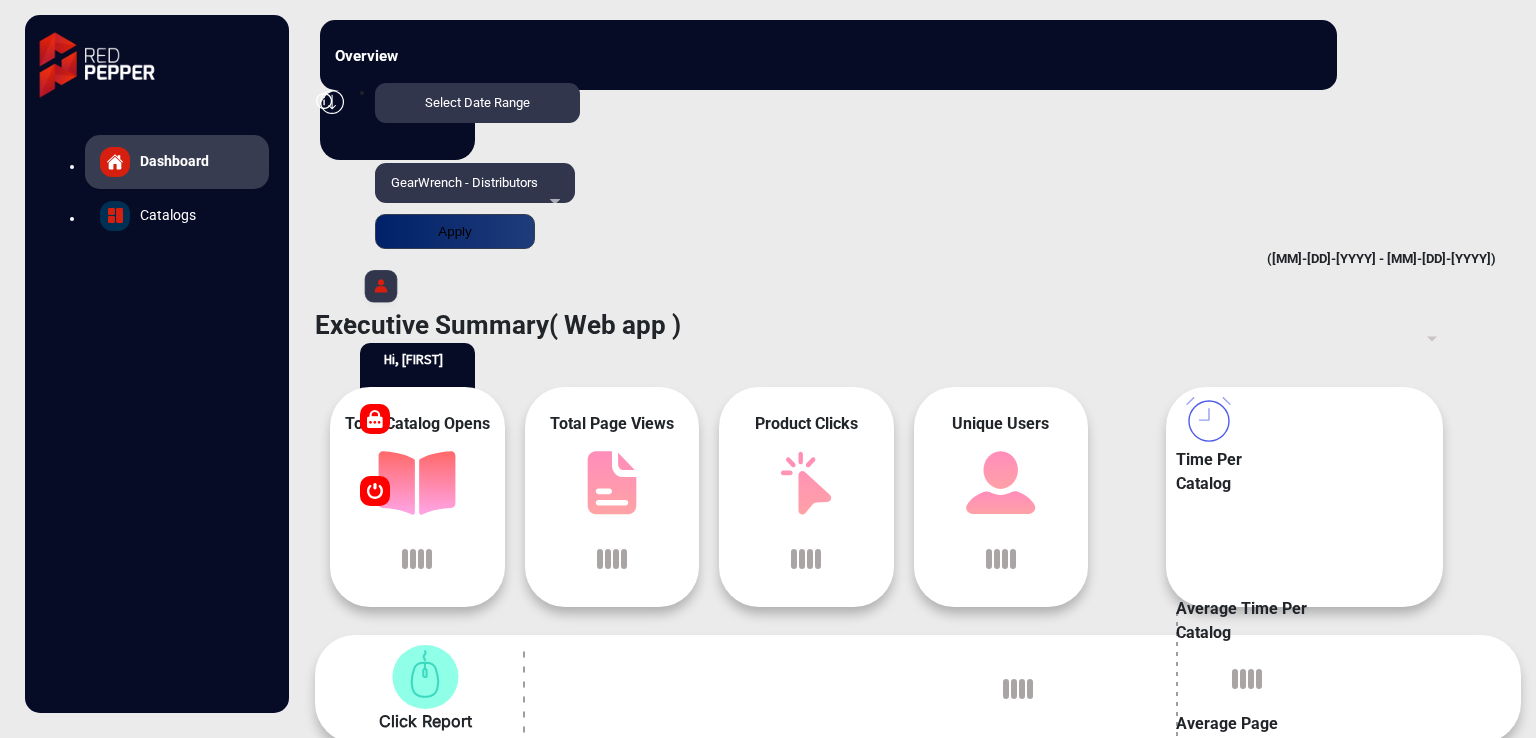 scroll, scrollTop: 15, scrollLeft: 0, axis: vertical 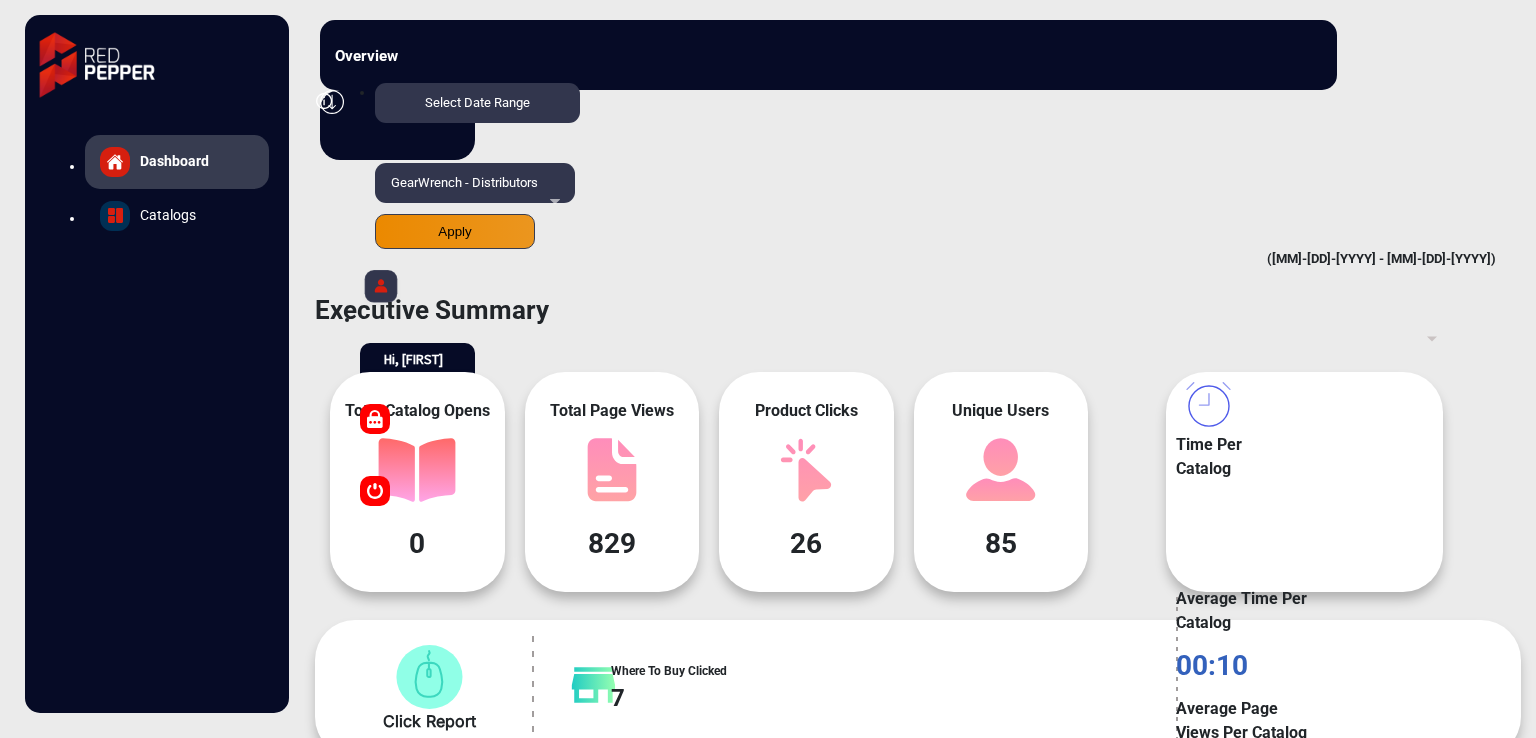 click on "Select Date Range" at bounding box center (477, 103) 